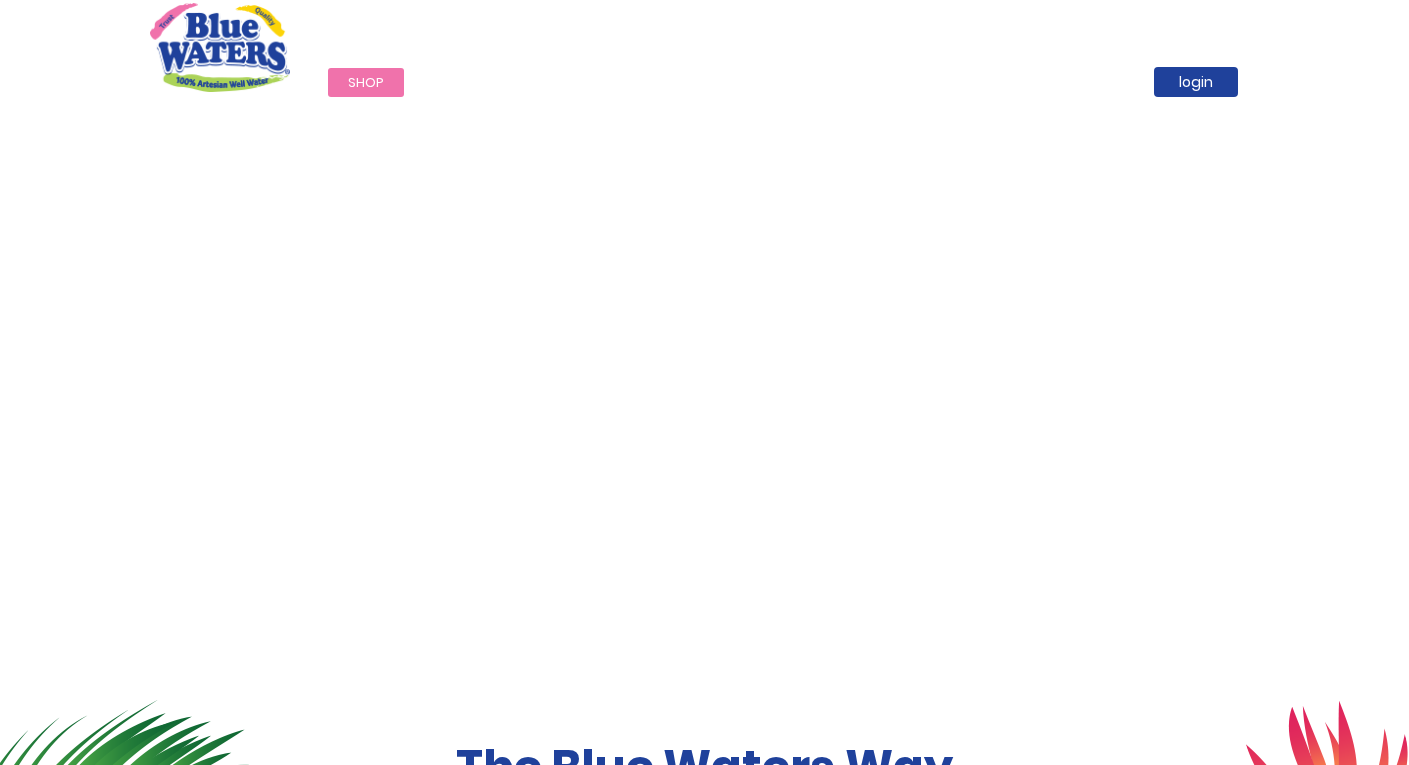 scroll, scrollTop: 0, scrollLeft: 0, axis: both 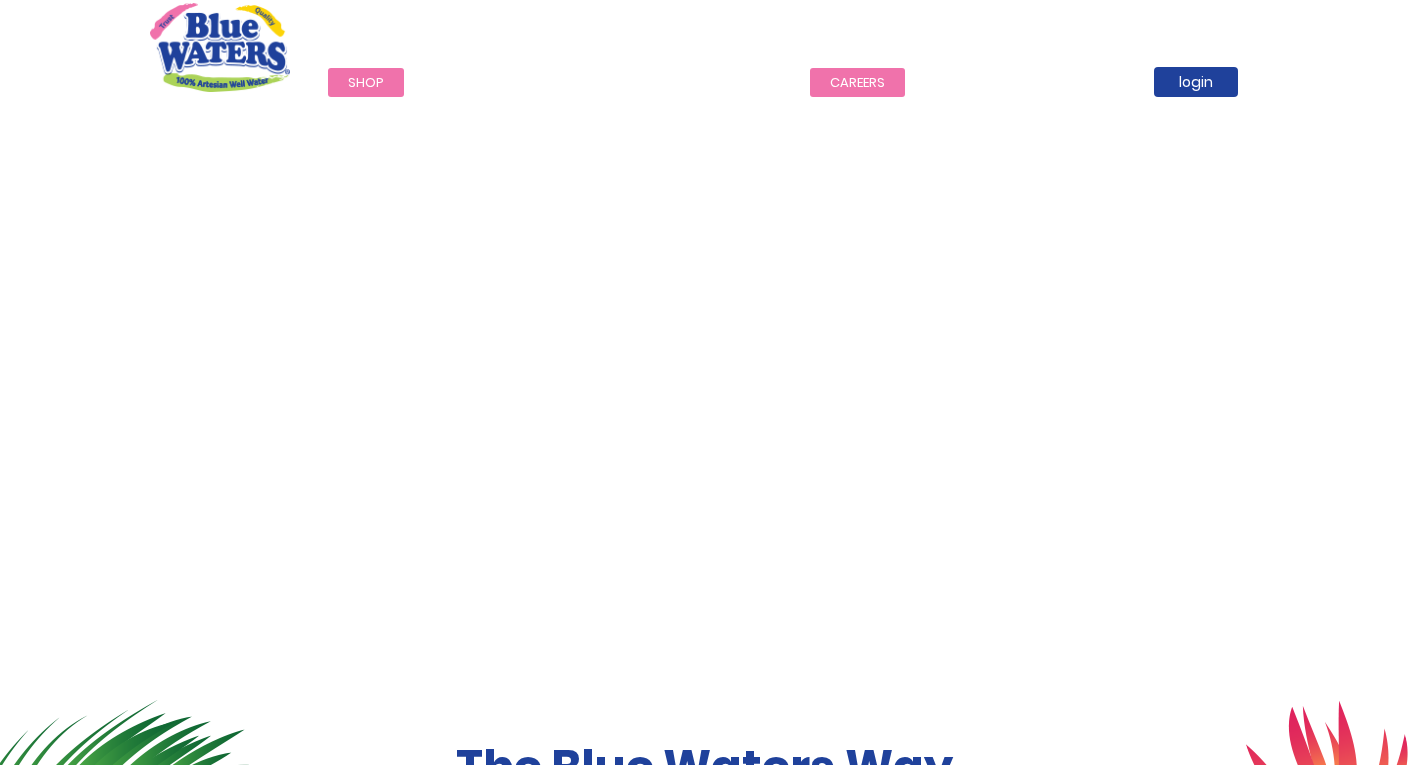 click on "careers" at bounding box center (857, 82) 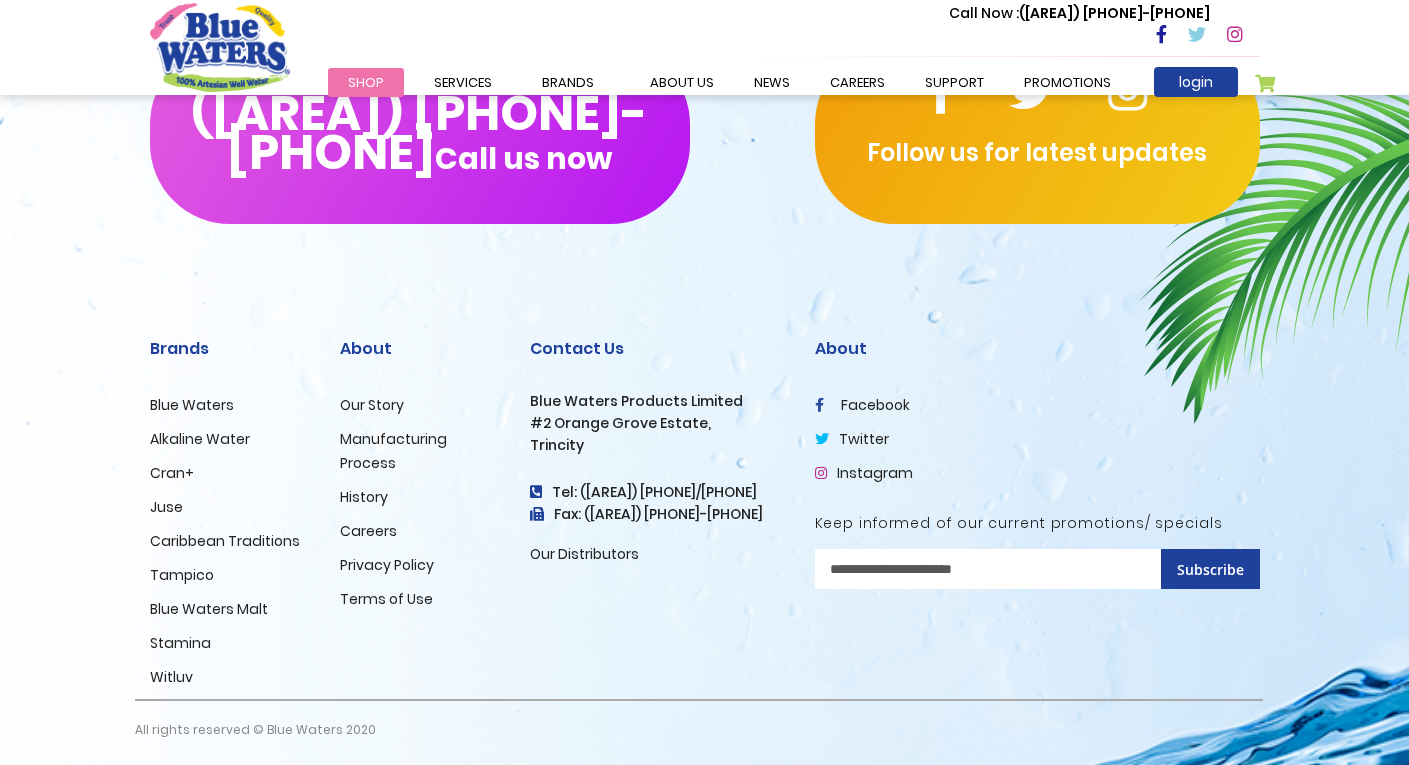 scroll, scrollTop: 2004, scrollLeft: 0, axis: vertical 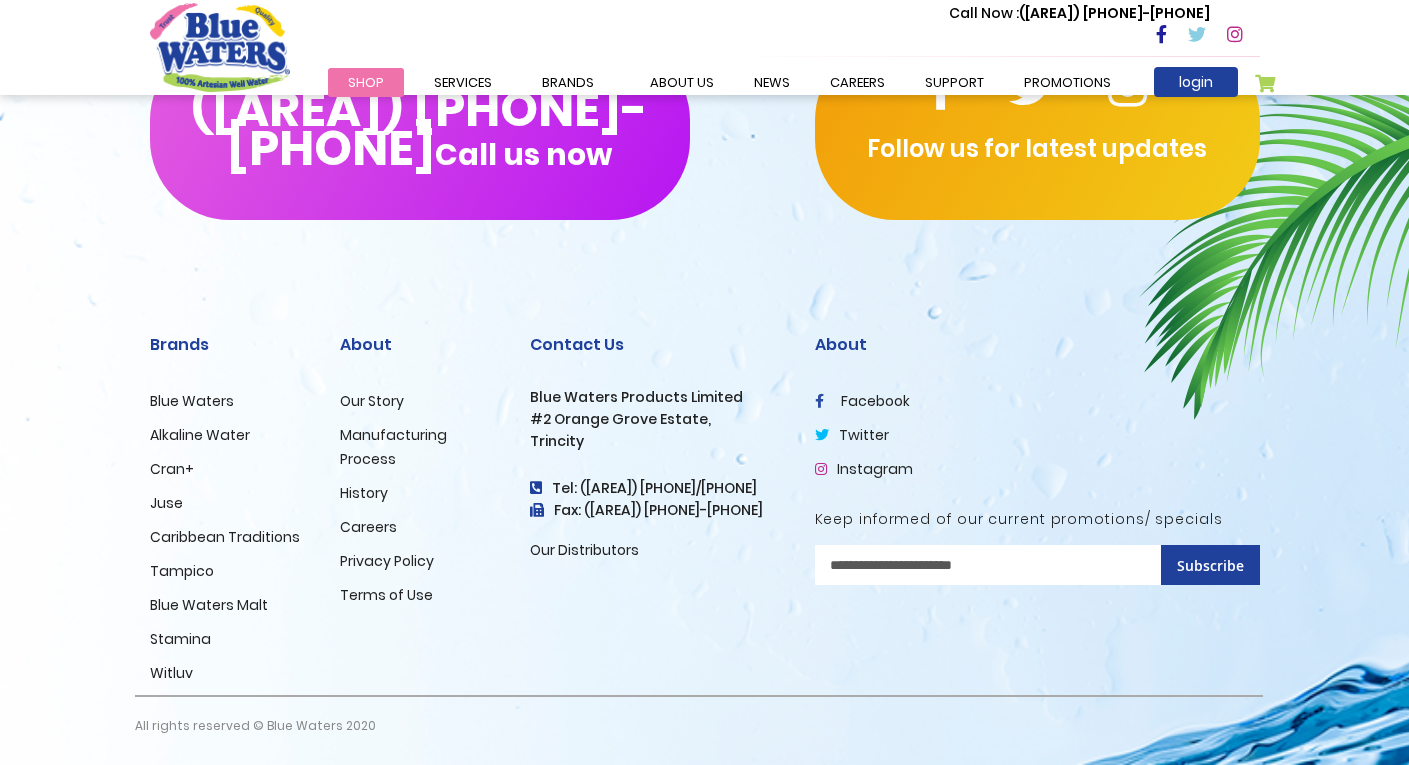 click on "Careers" at bounding box center (368, 527) 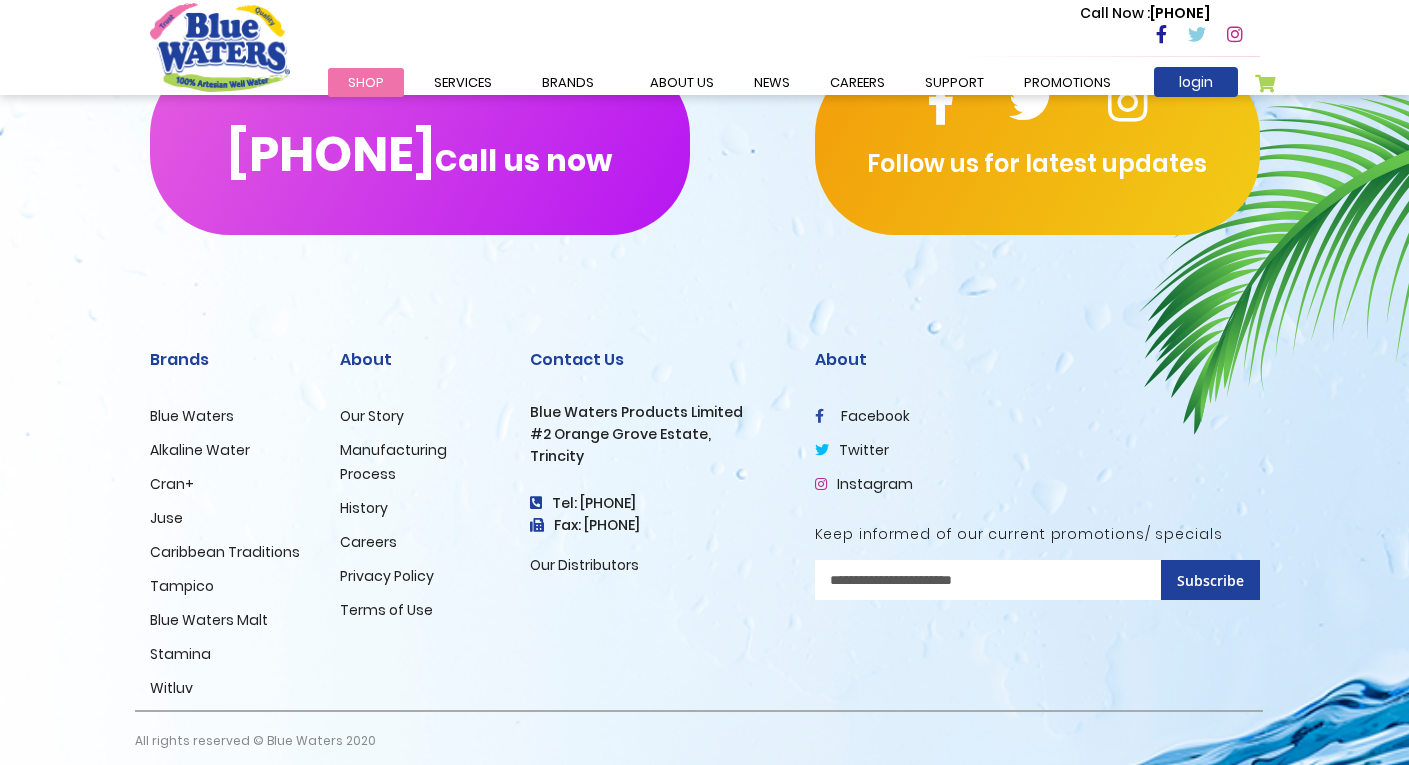 scroll, scrollTop: 2004, scrollLeft: 0, axis: vertical 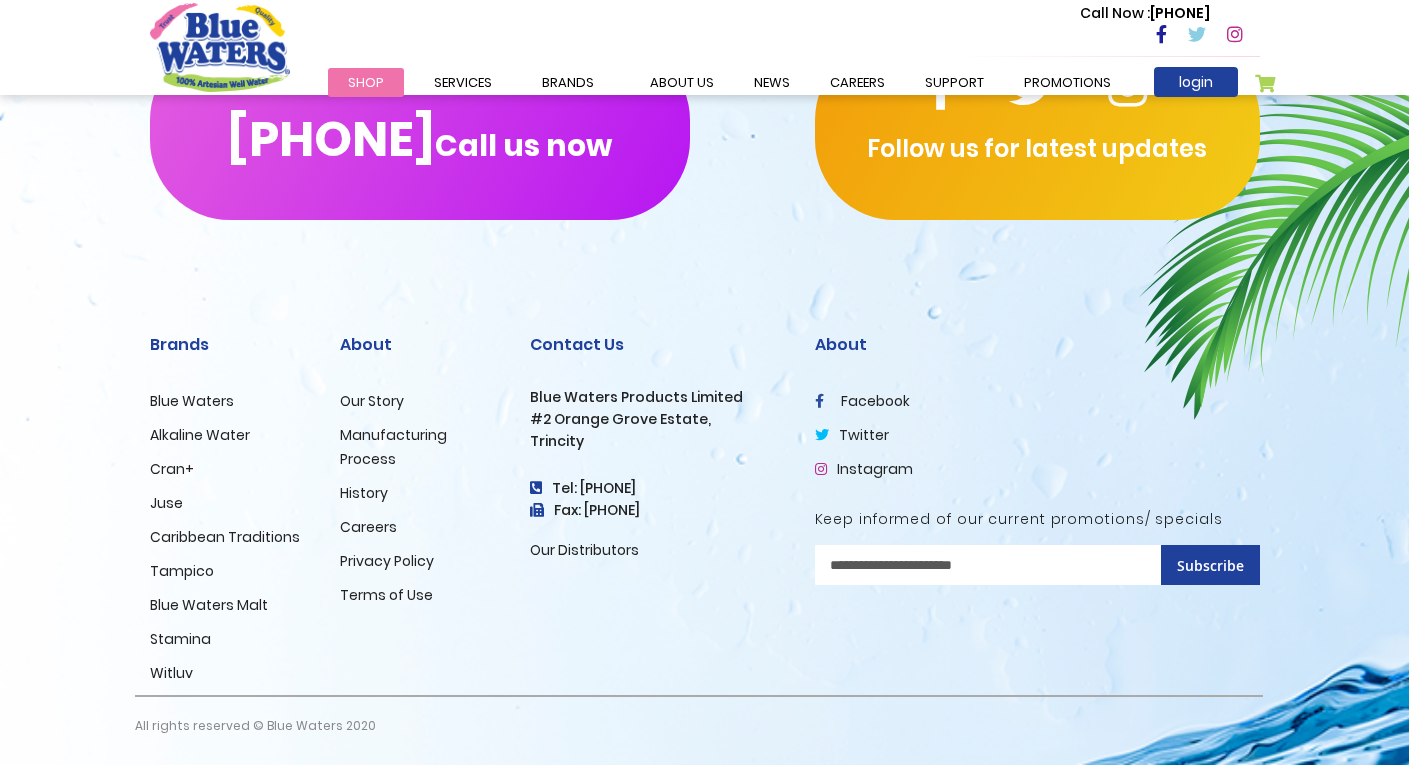 click on "Our Distributors" at bounding box center (584, 550) 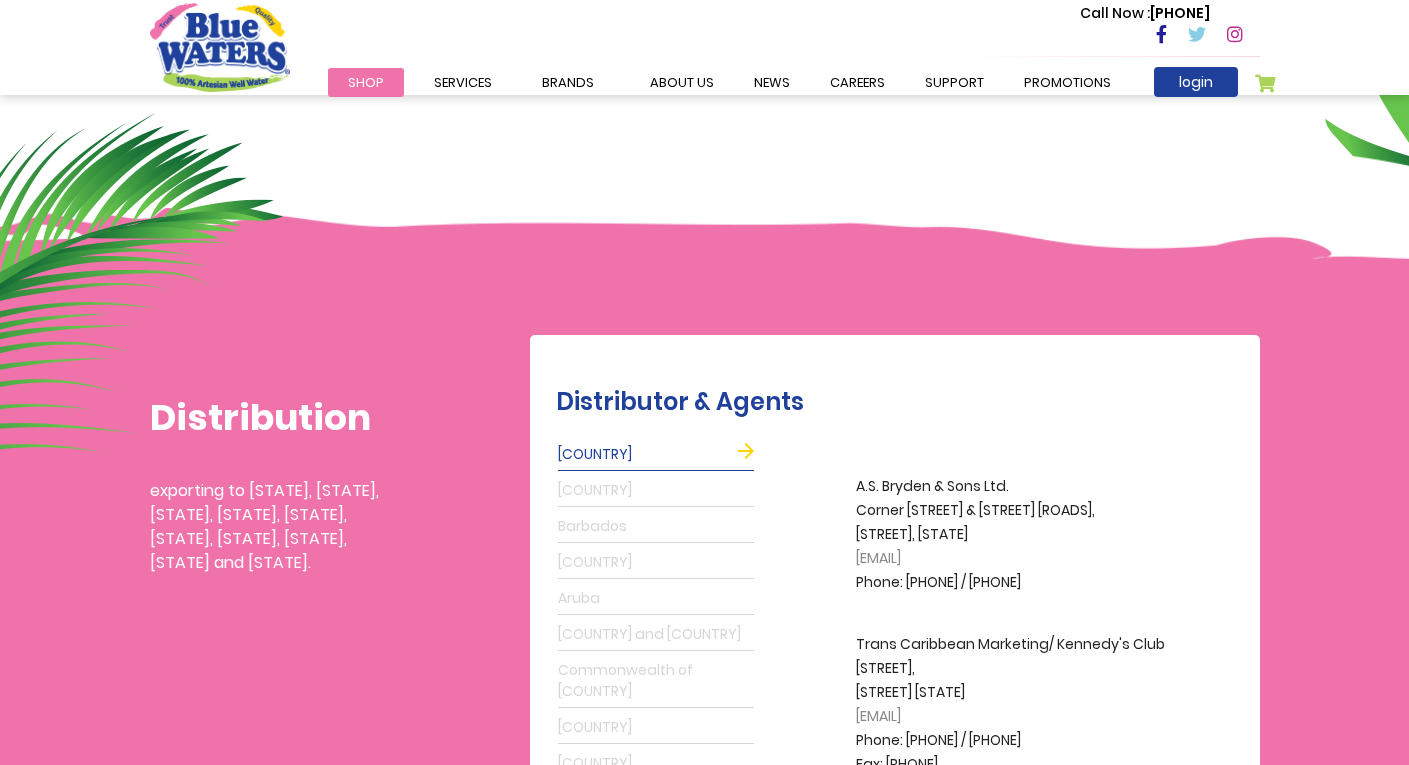 scroll, scrollTop: 300, scrollLeft: 0, axis: vertical 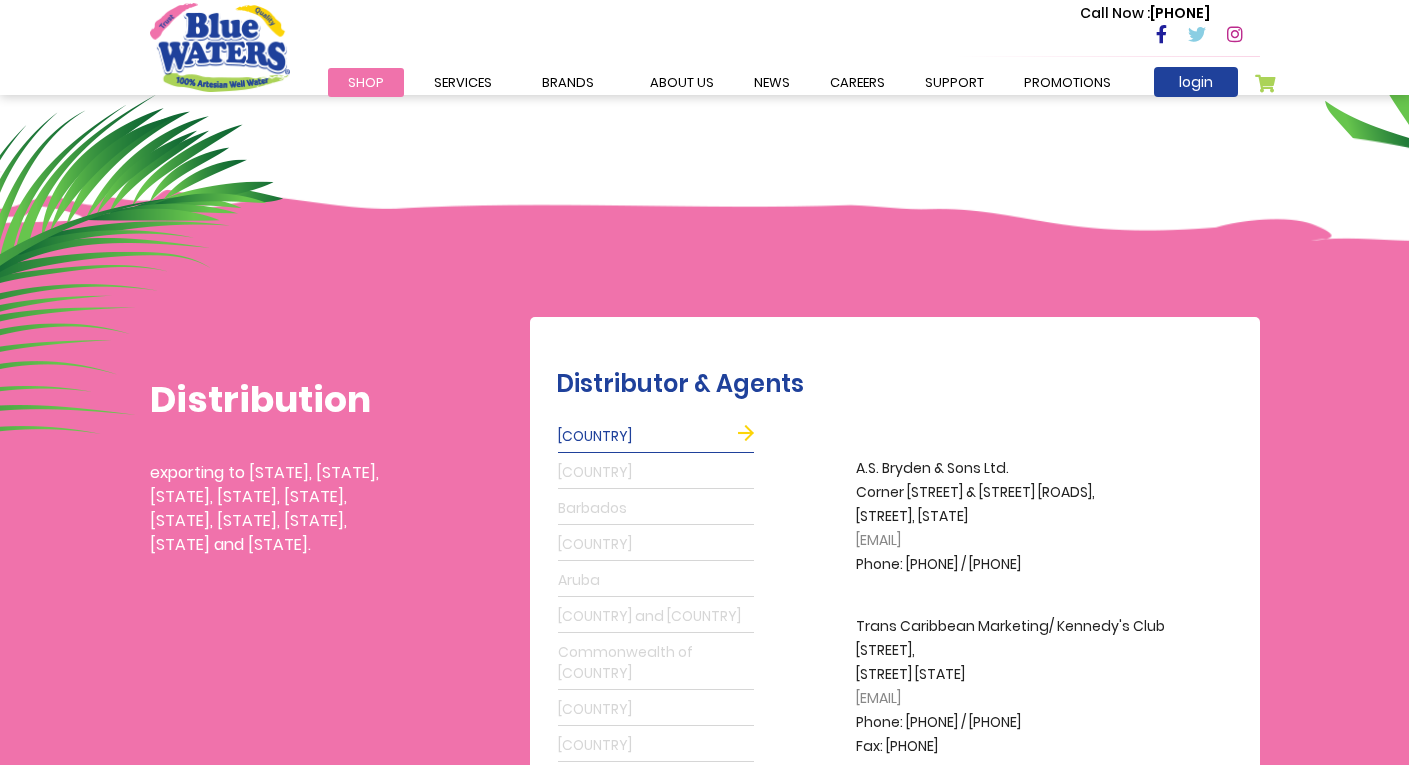 click on "Grenada" at bounding box center [656, 473] 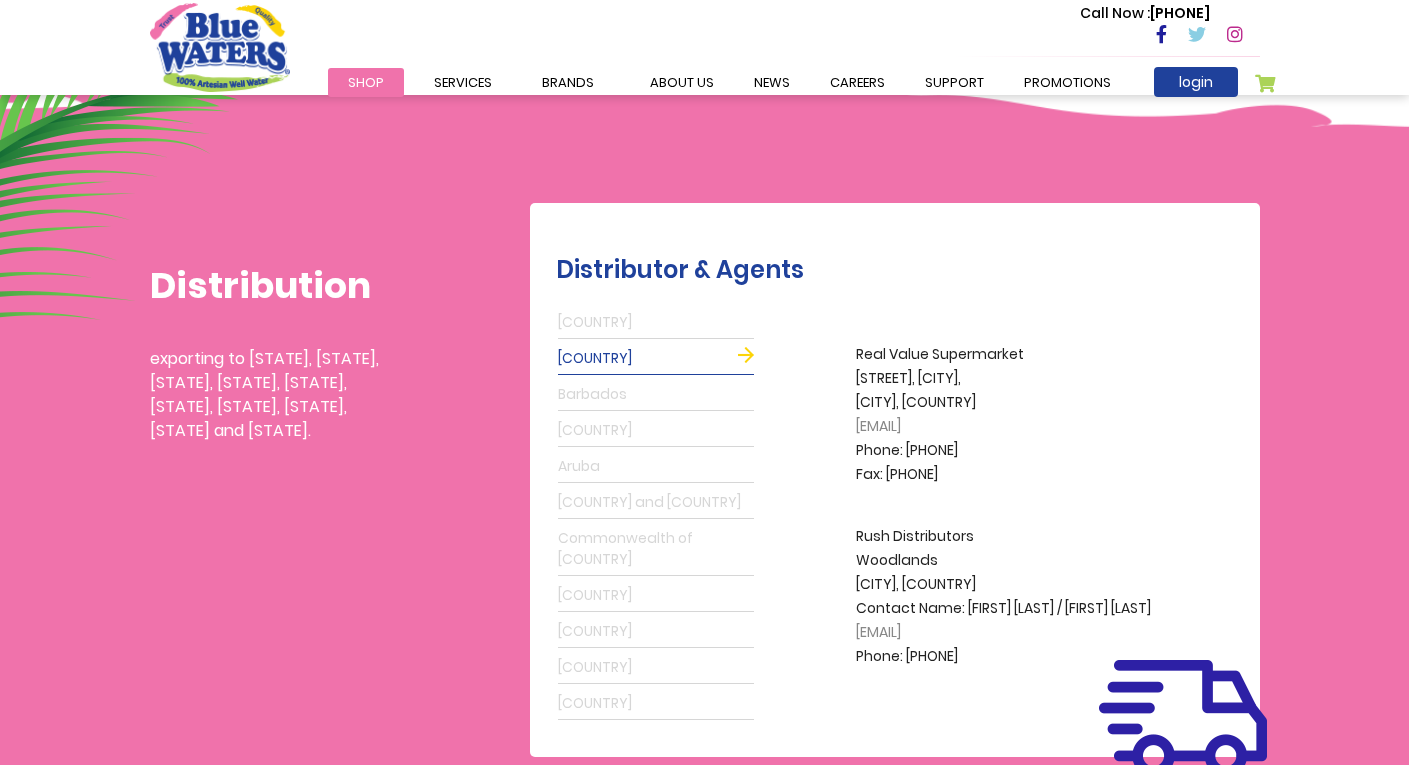 scroll, scrollTop: 600, scrollLeft: 0, axis: vertical 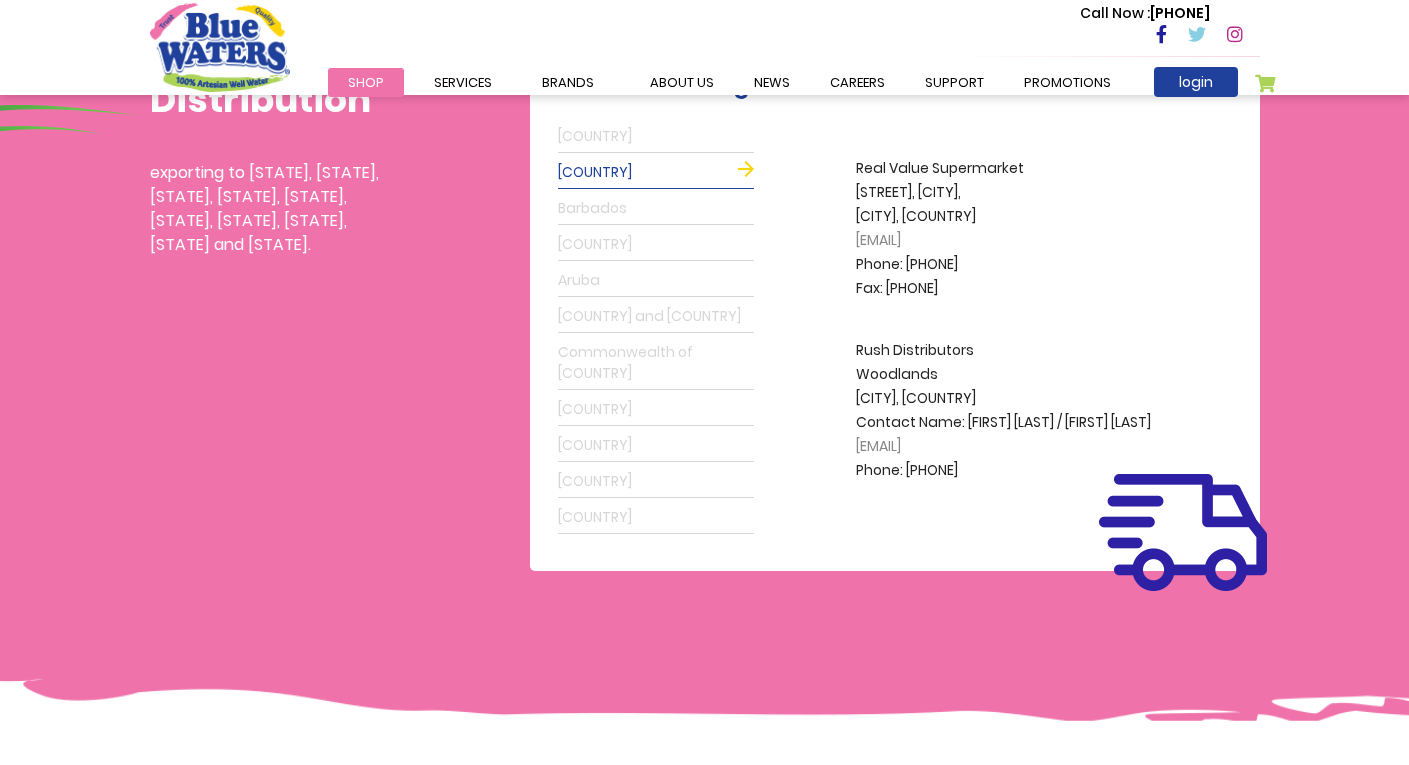 click on "Guyana" at bounding box center (656, 410) 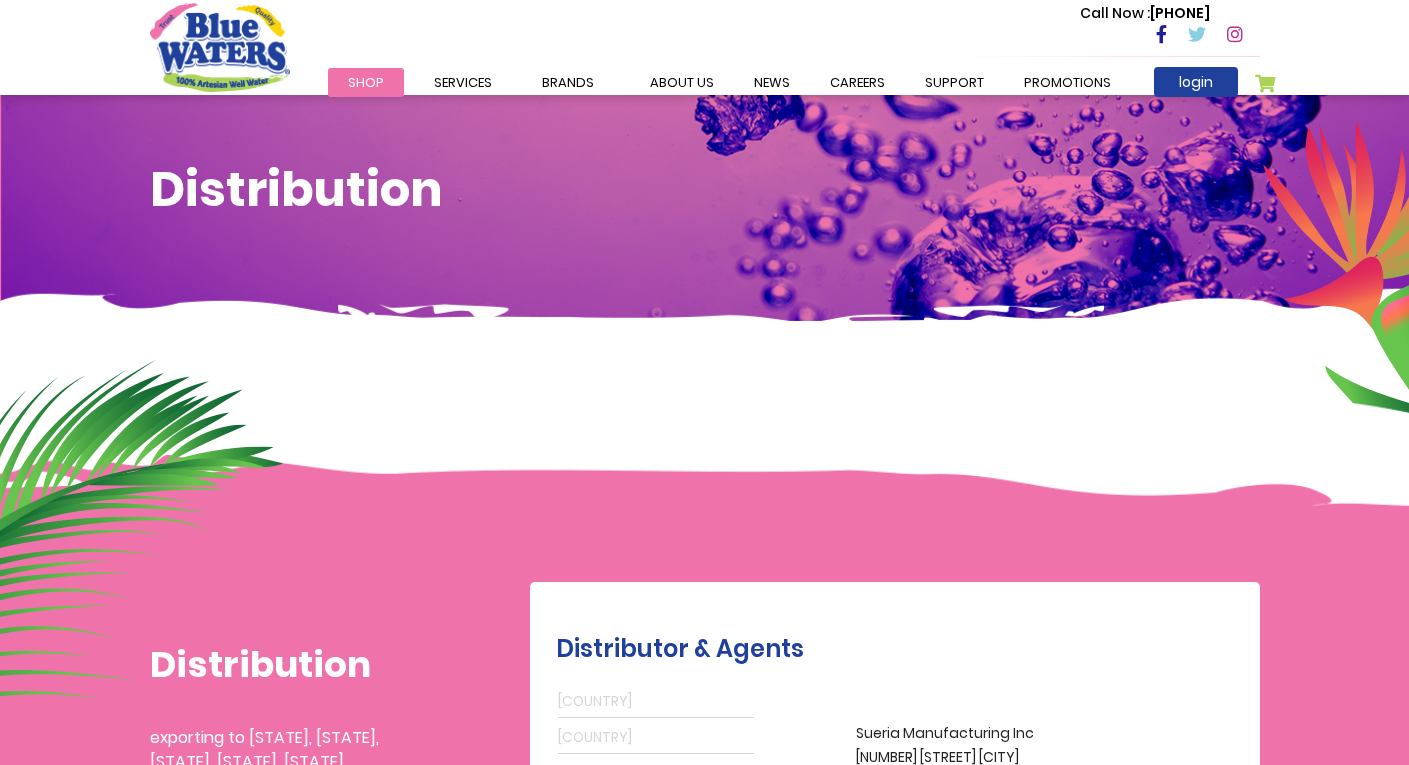 scroll, scrollTop: 0, scrollLeft: 0, axis: both 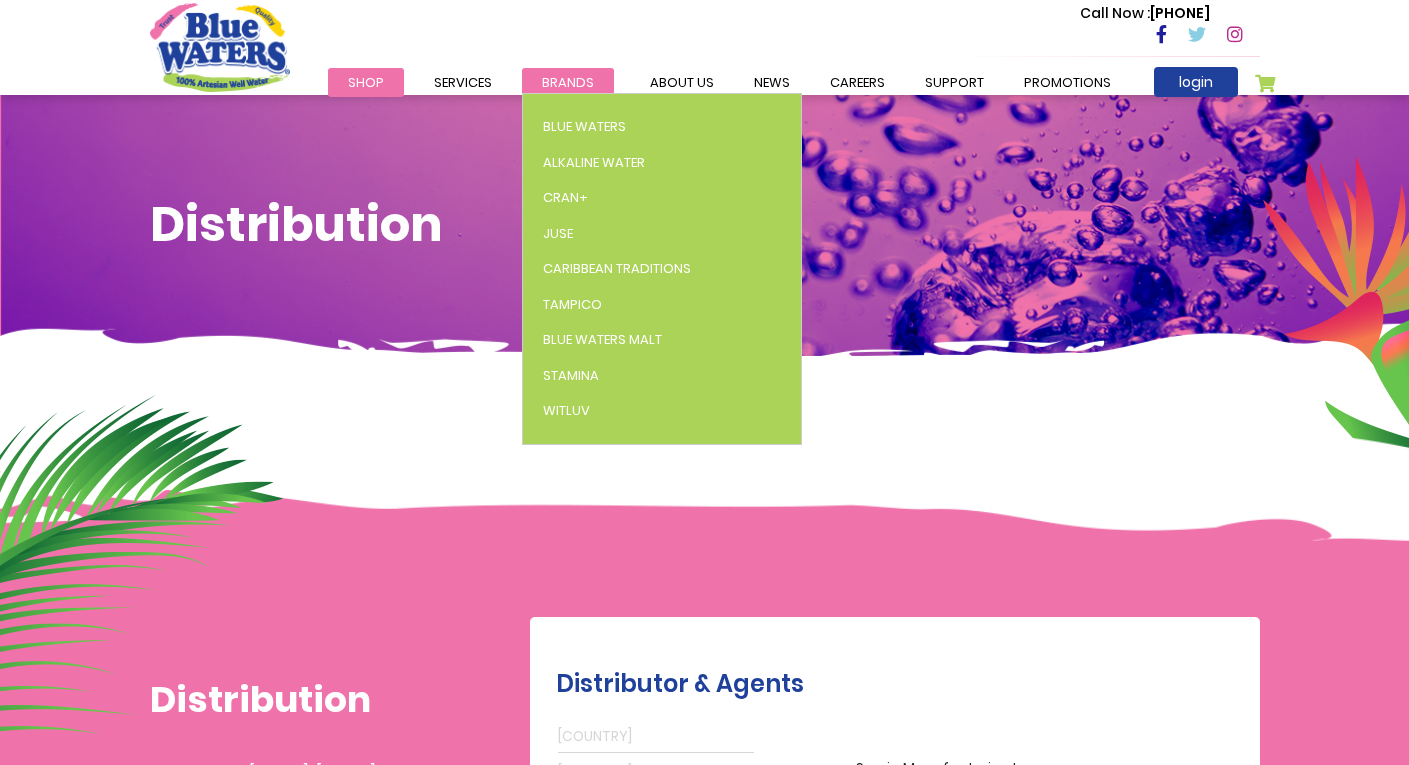 click on "Brands" at bounding box center (568, 82) 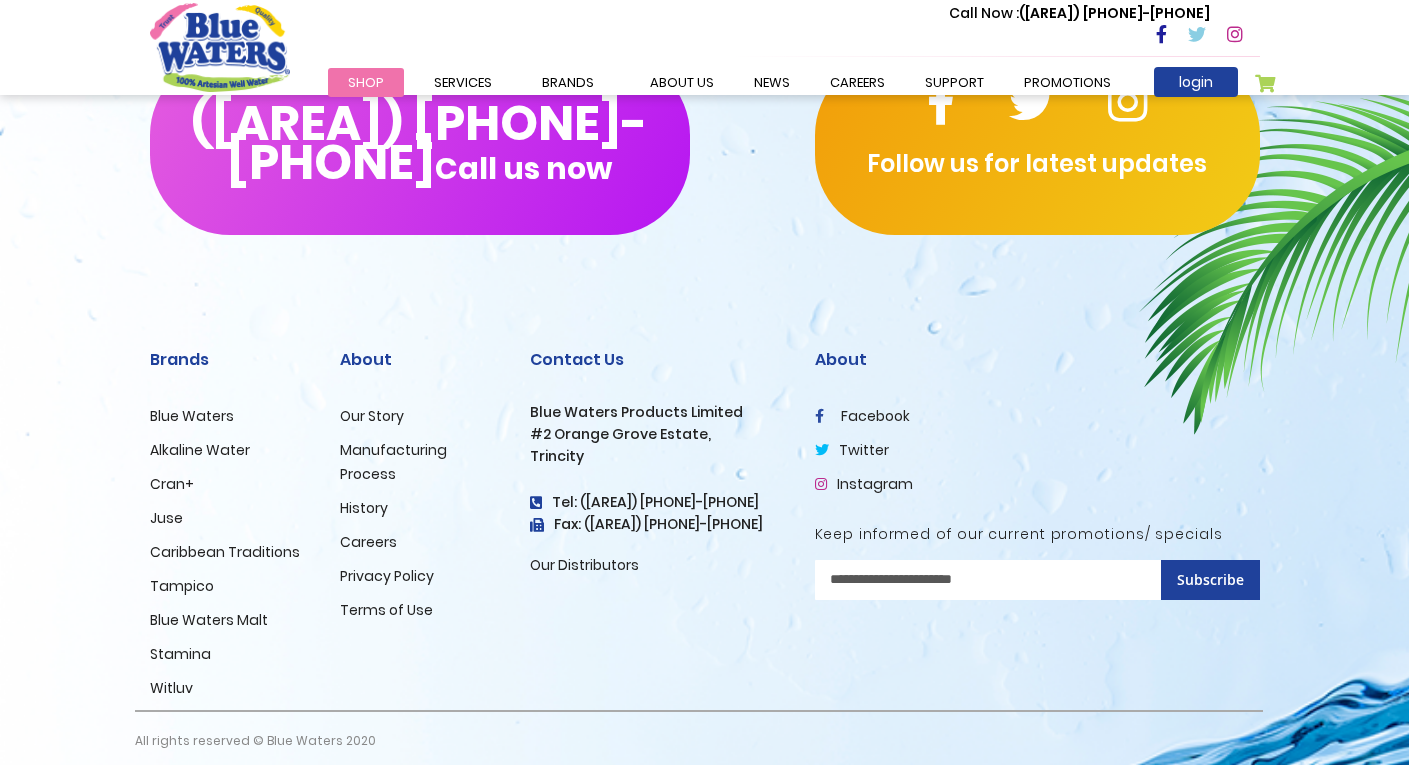 scroll, scrollTop: 6892, scrollLeft: 0, axis: vertical 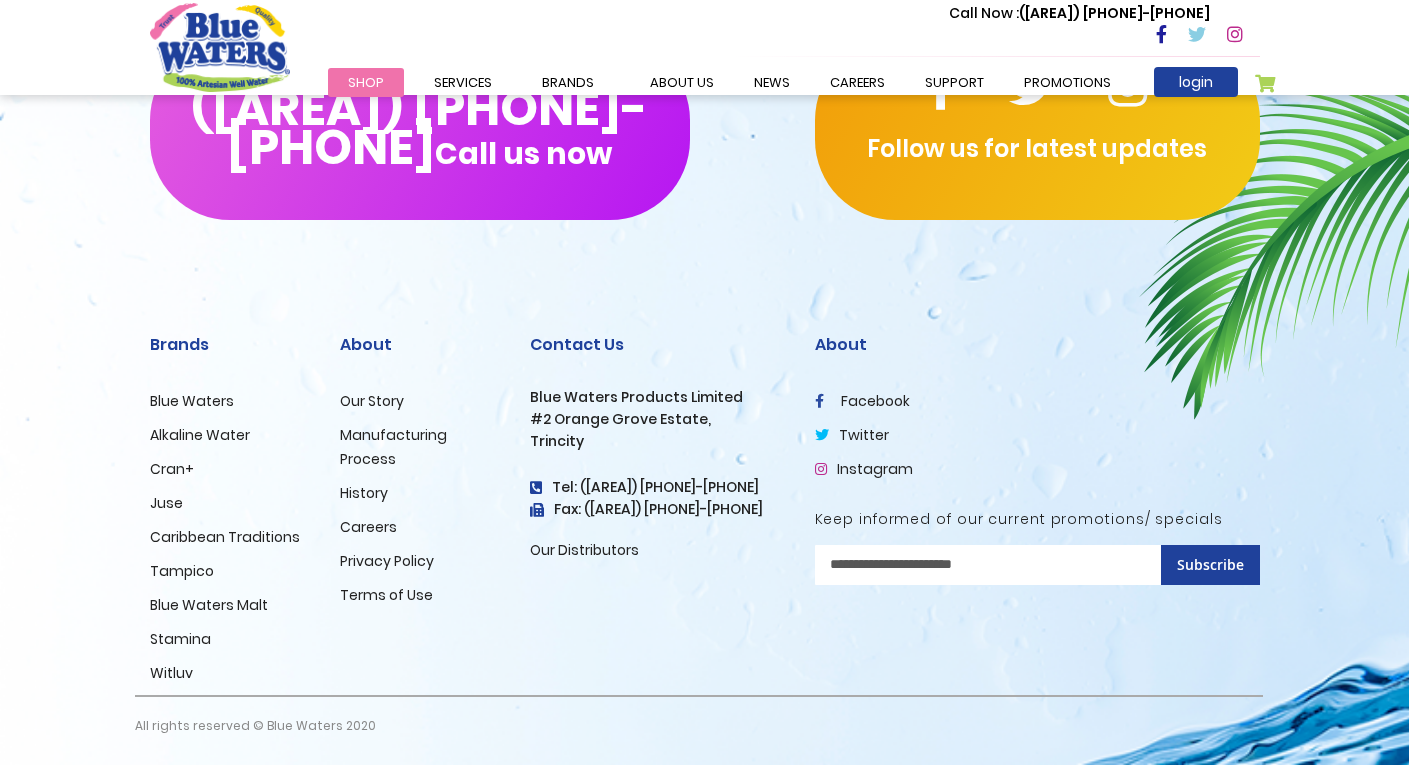 click on "Careers" at bounding box center (368, 527) 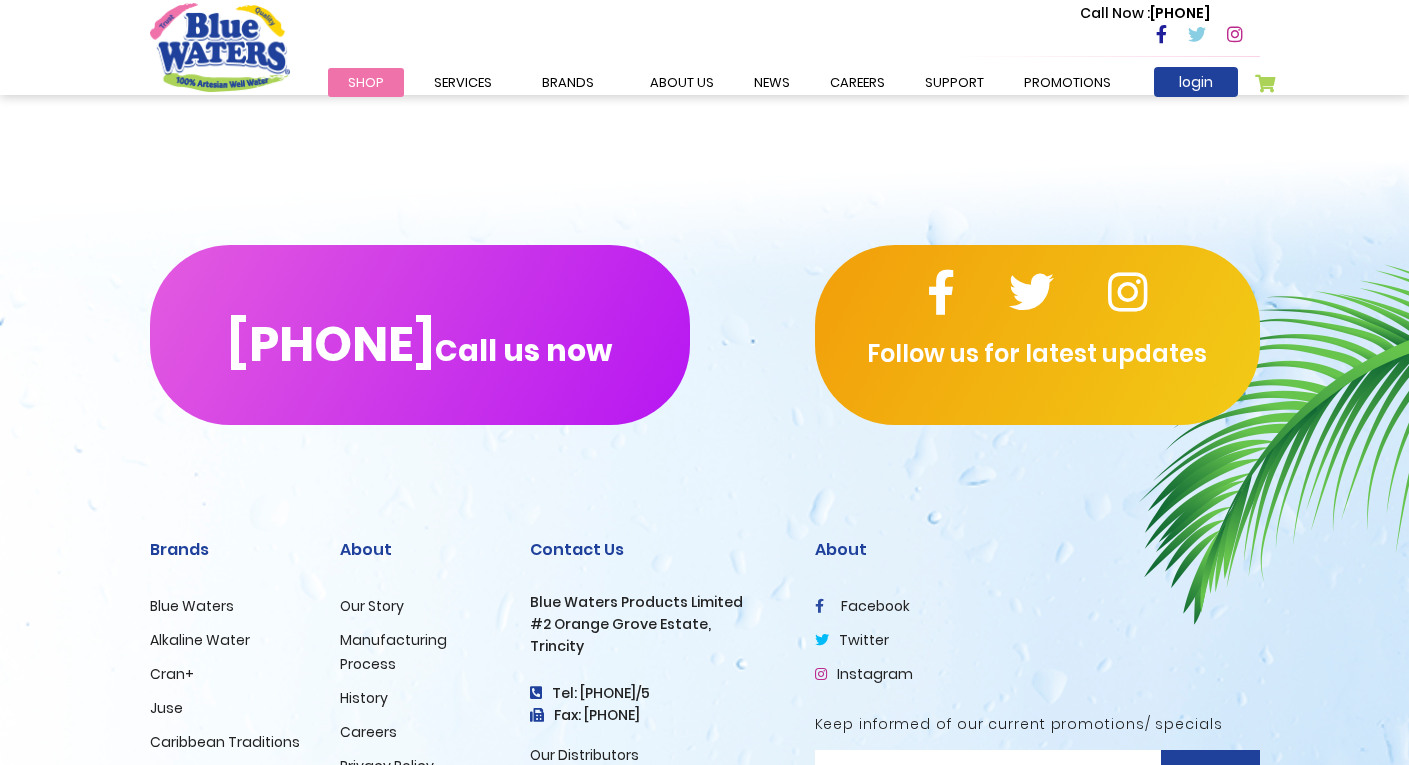 scroll, scrollTop: 1200, scrollLeft: 0, axis: vertical 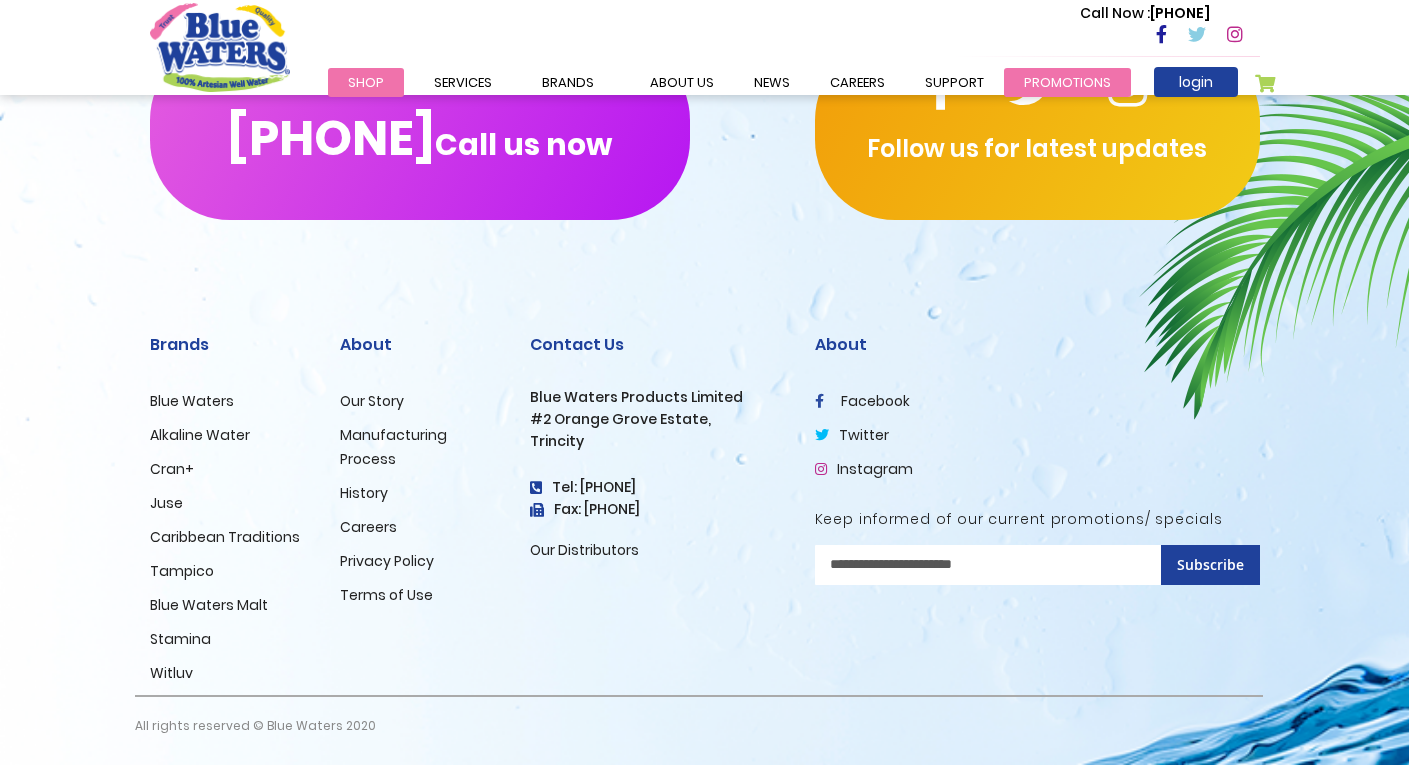 click on "Promotions" at bounding box center [1067, 82] 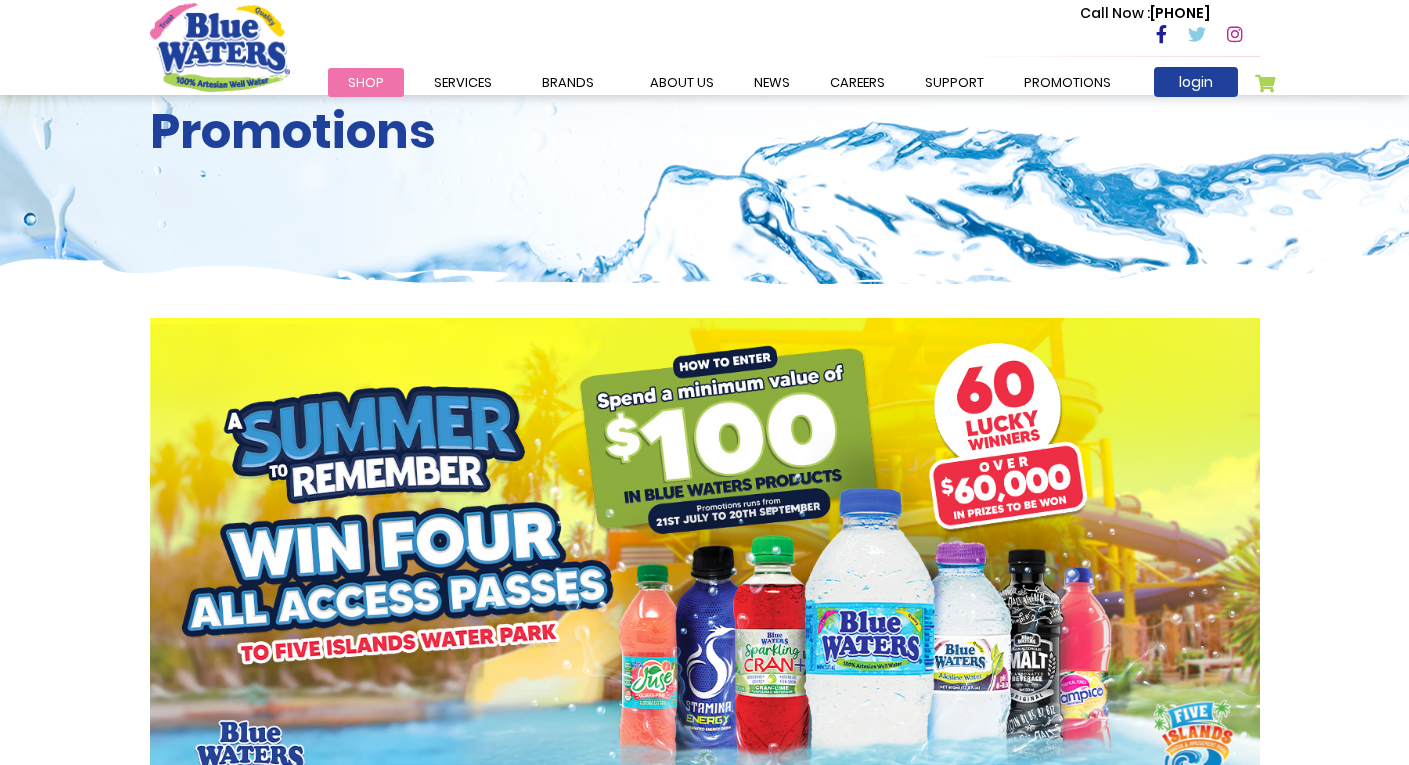 scroll, scrollTop: 0, scrollLeft: 0, axis: both 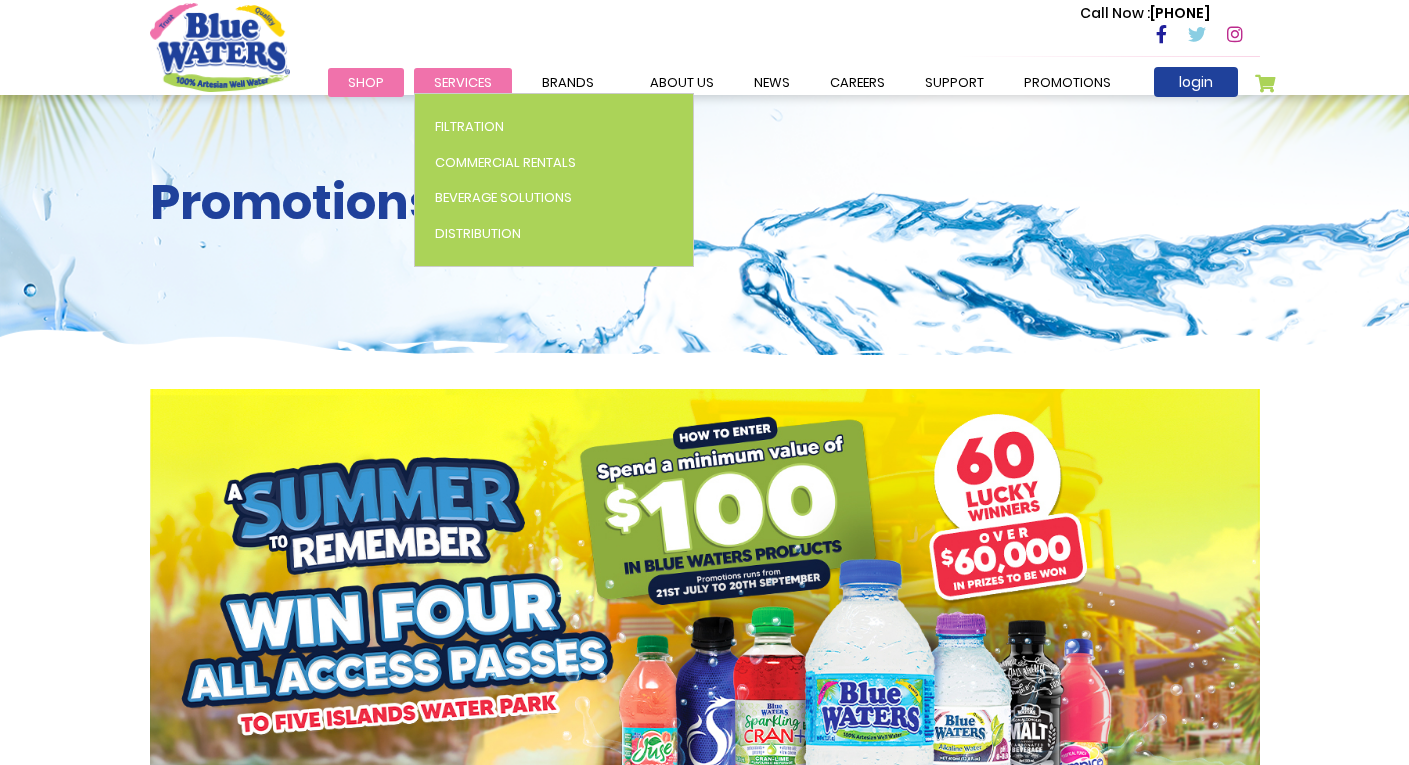 click on "Services" at bounding box center [463, 82] 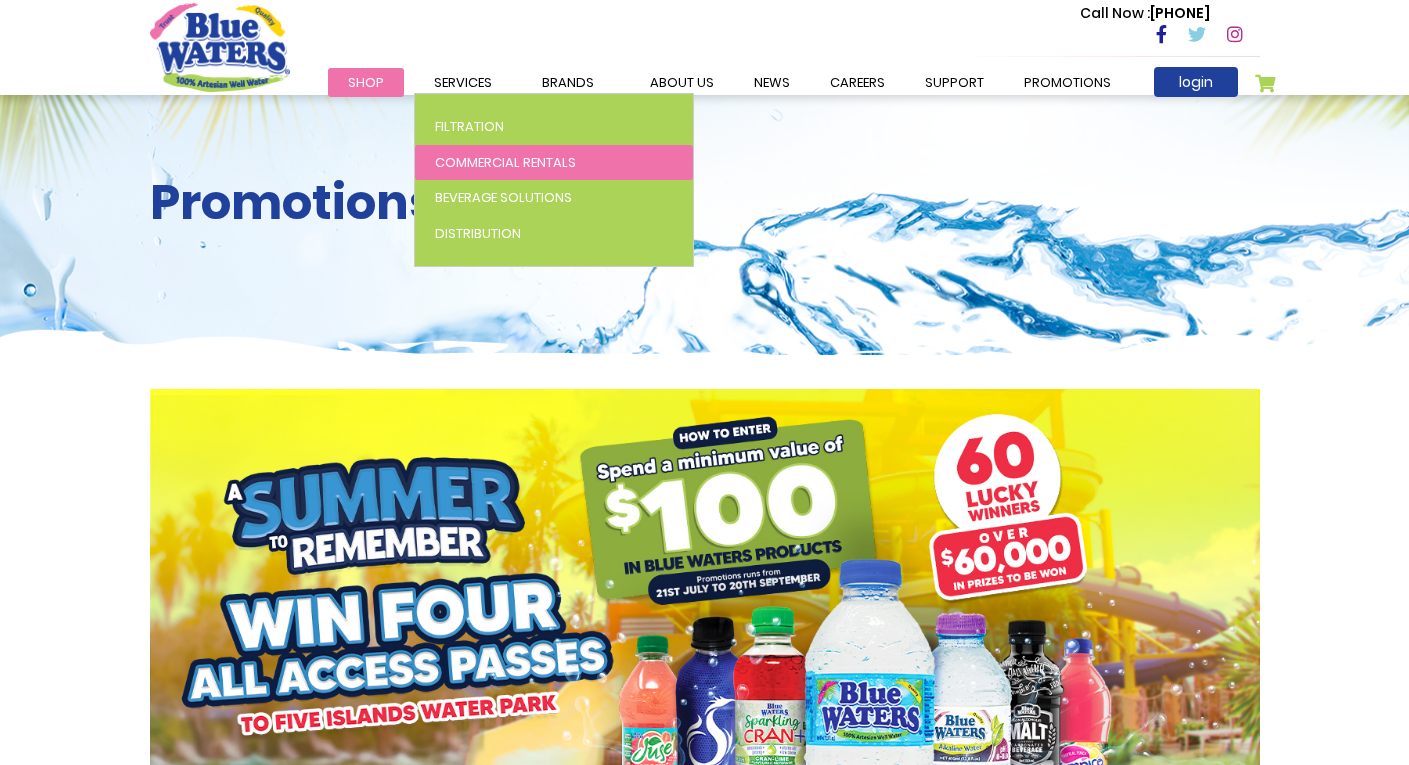 click on "Commercial Rentals" at bounding box center [505, 162] 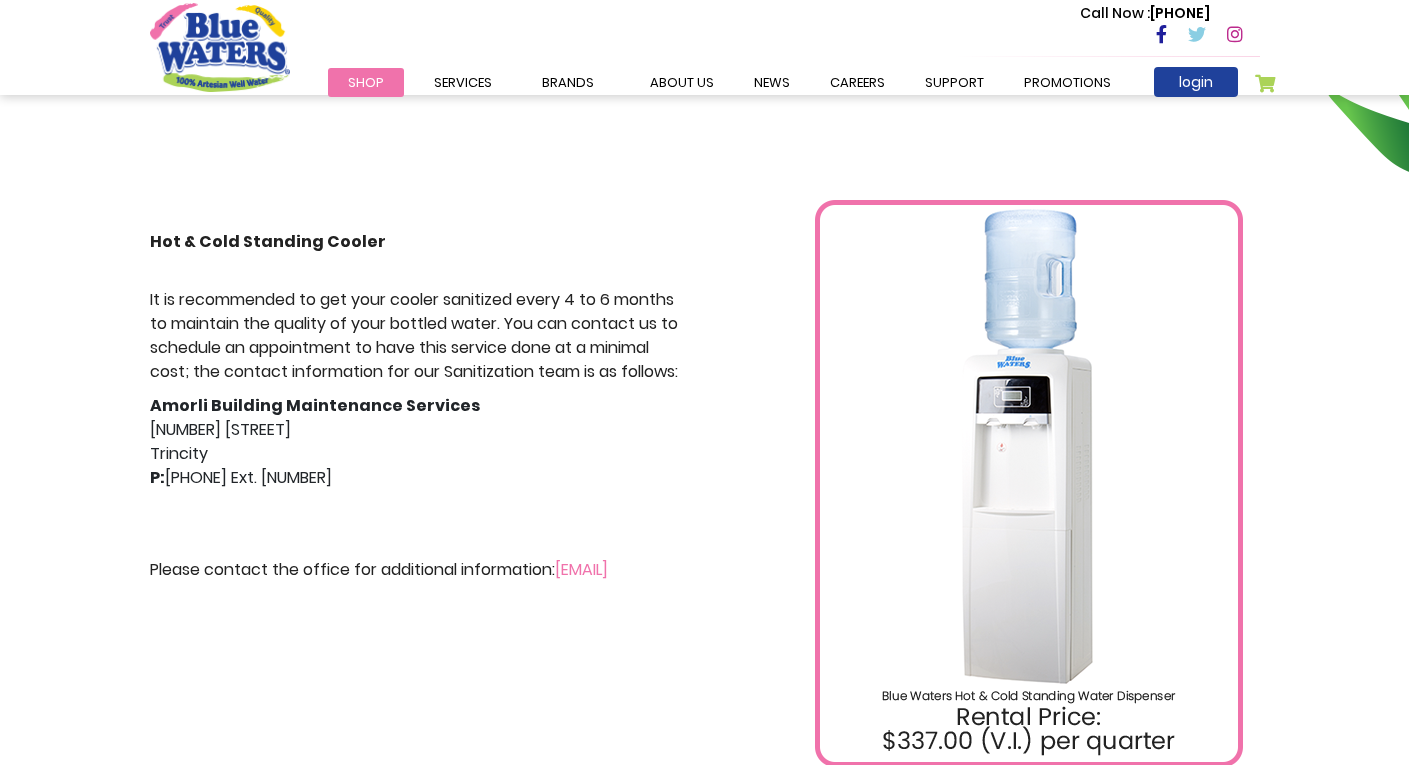 scroll, scrollTop: 0, scrollLeft: 0, axis: both 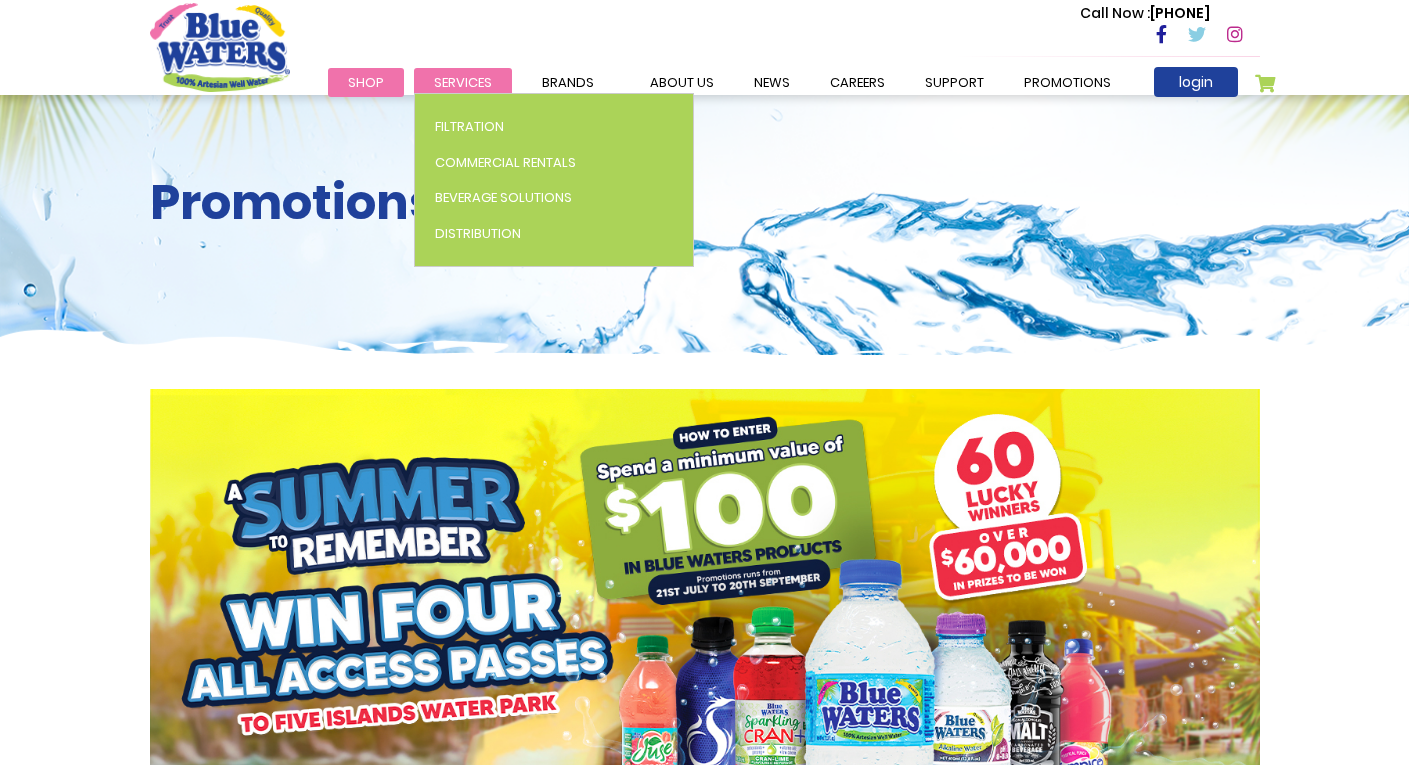 click on "Services" at bounding box center (463, 82) 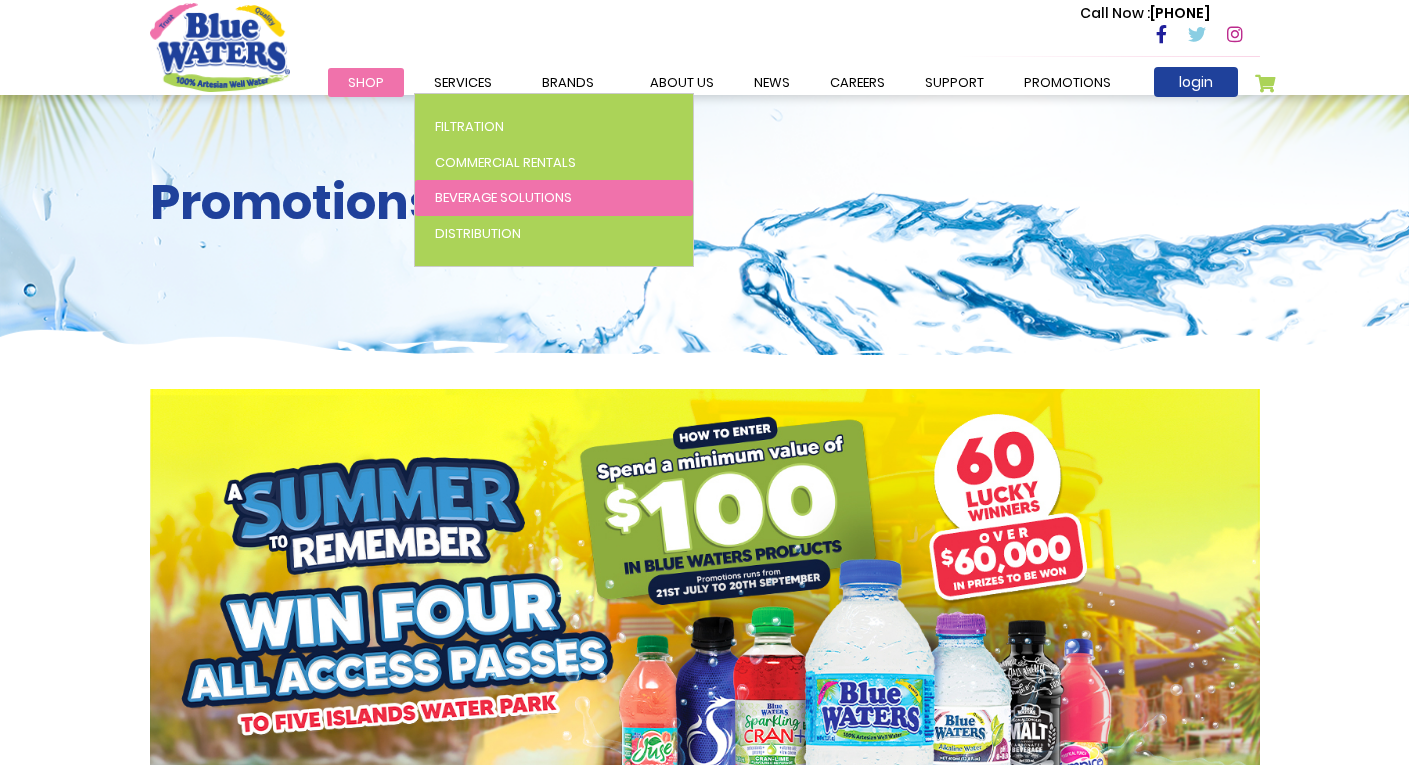 click on "Beverage Solutions" at bounding box center [503, 197] 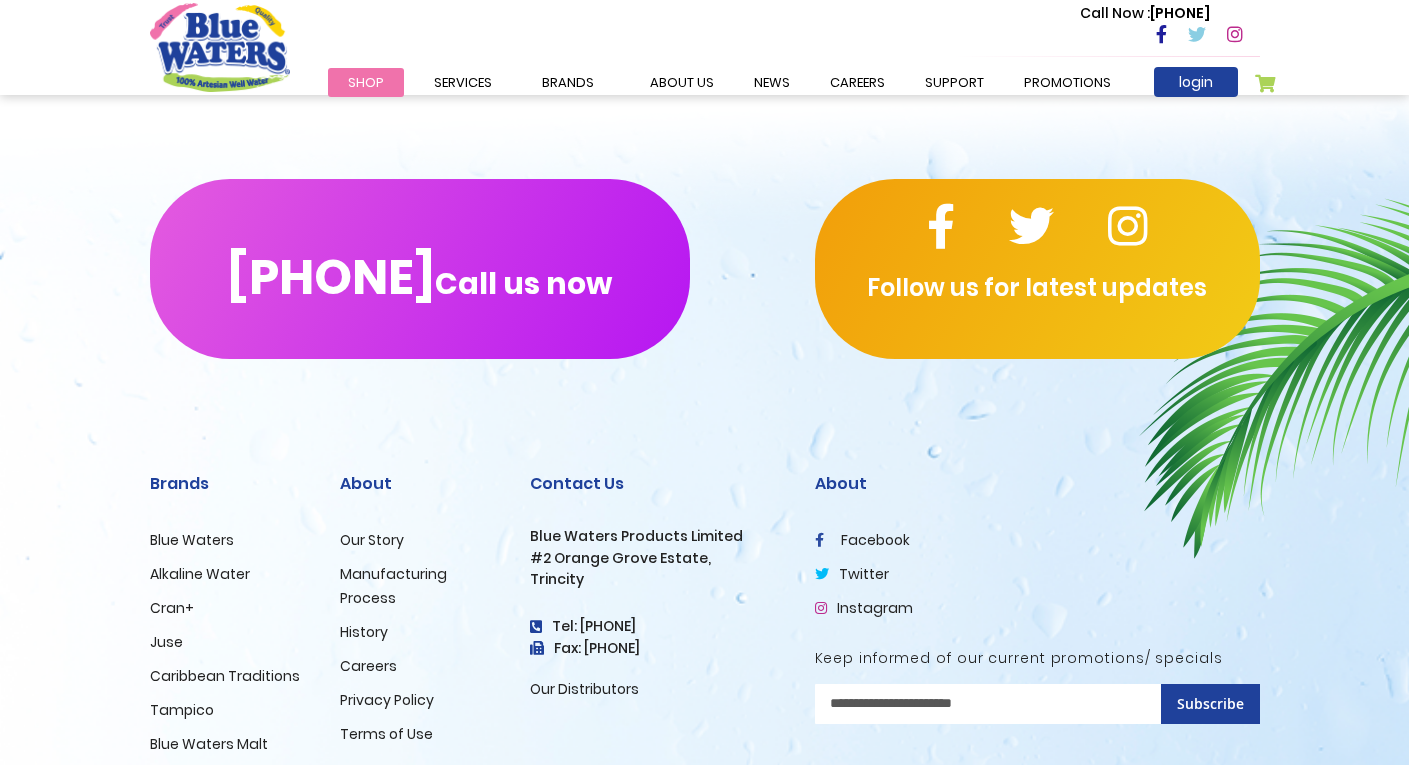 scroll, scrollTop: 4037, scrollLeft: 0, axis: vertical 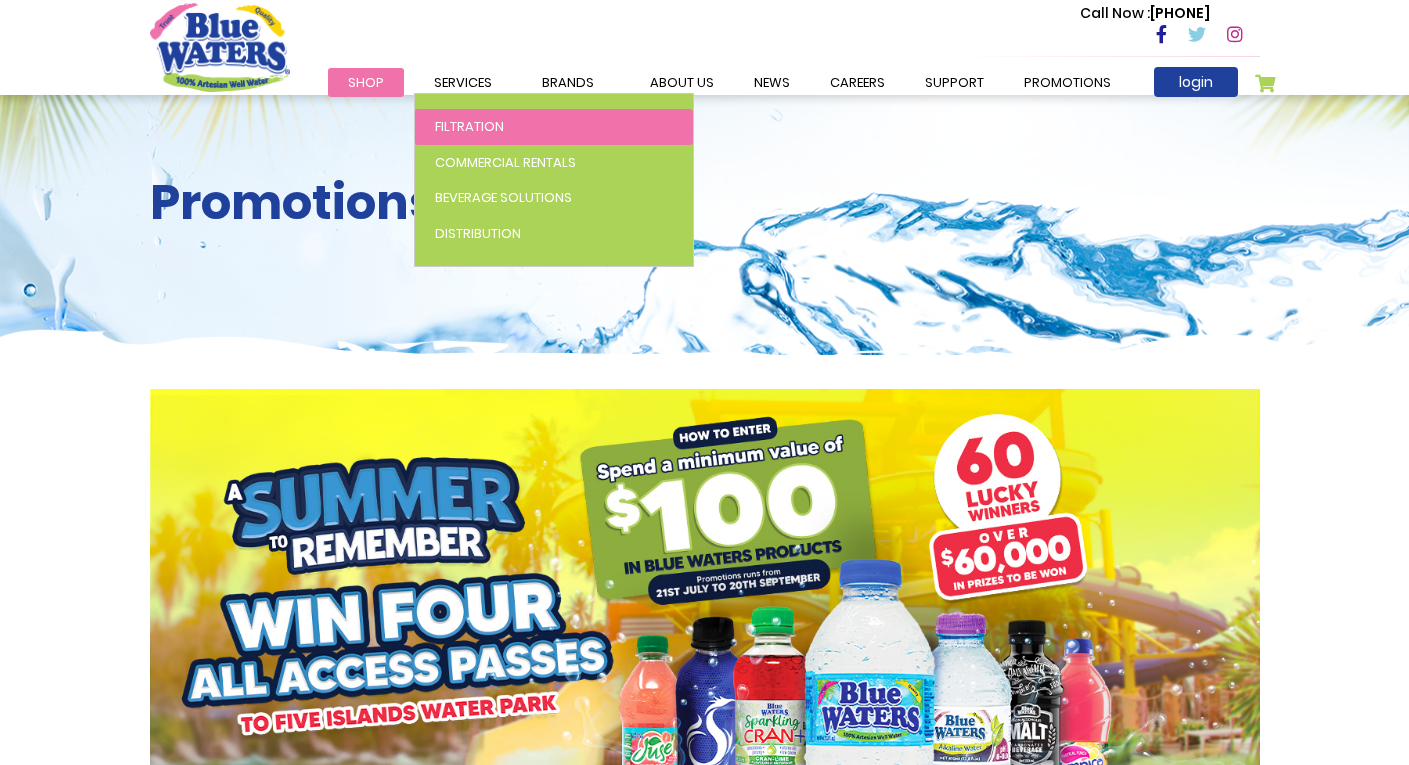 click on "Filtration" at bounding box center [469, 126] 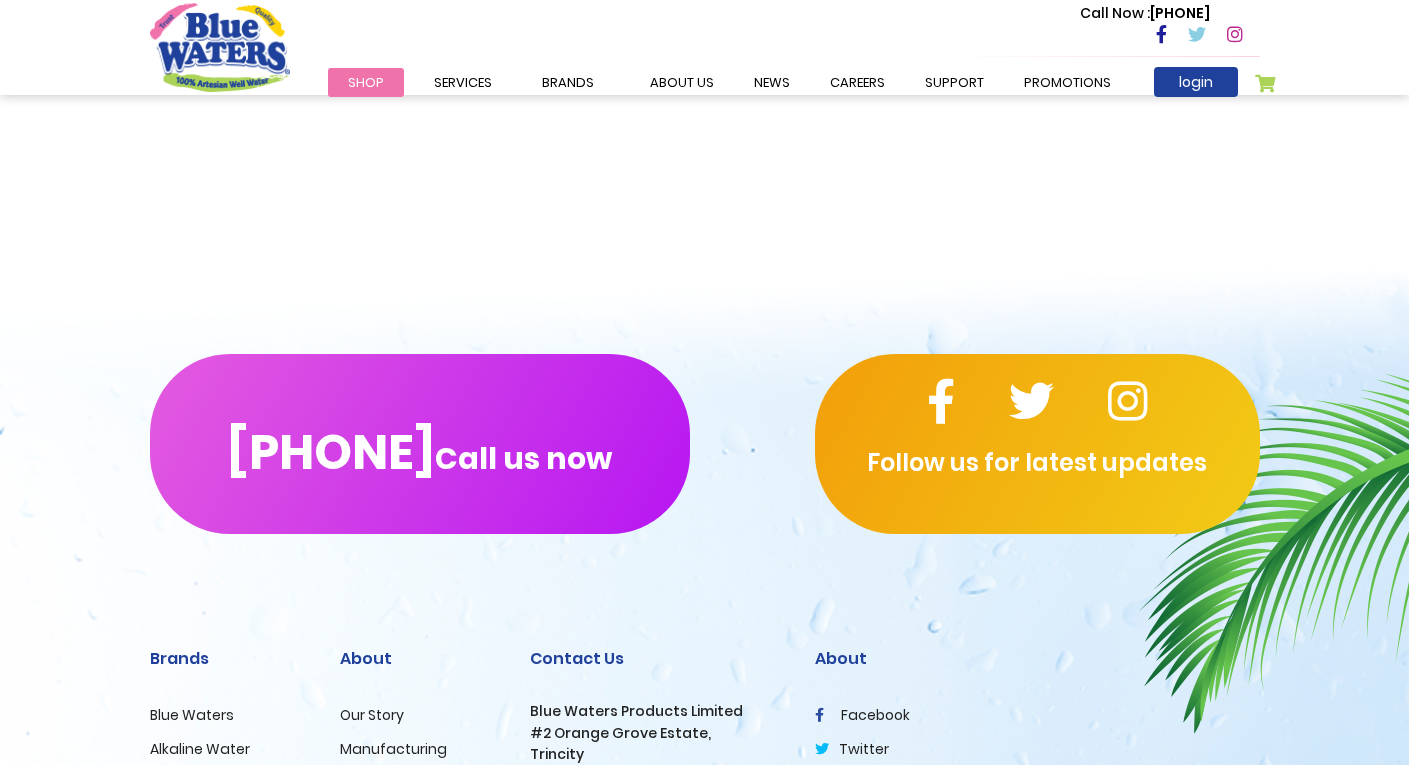 scroll, scrollTop: 4638, scrollLeft: 0, axis: vertical 